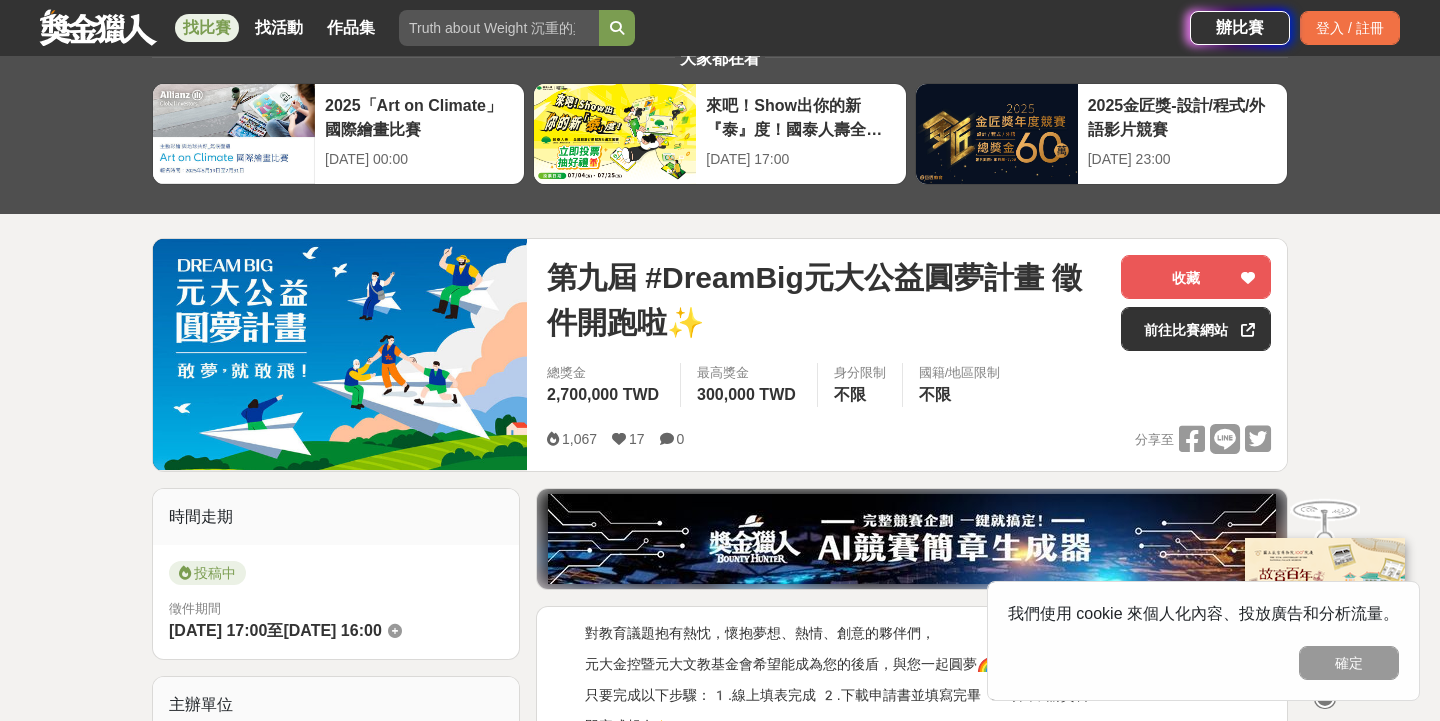 scroll, scrollTop: 67, scrollLeft: 0, axis: vertical 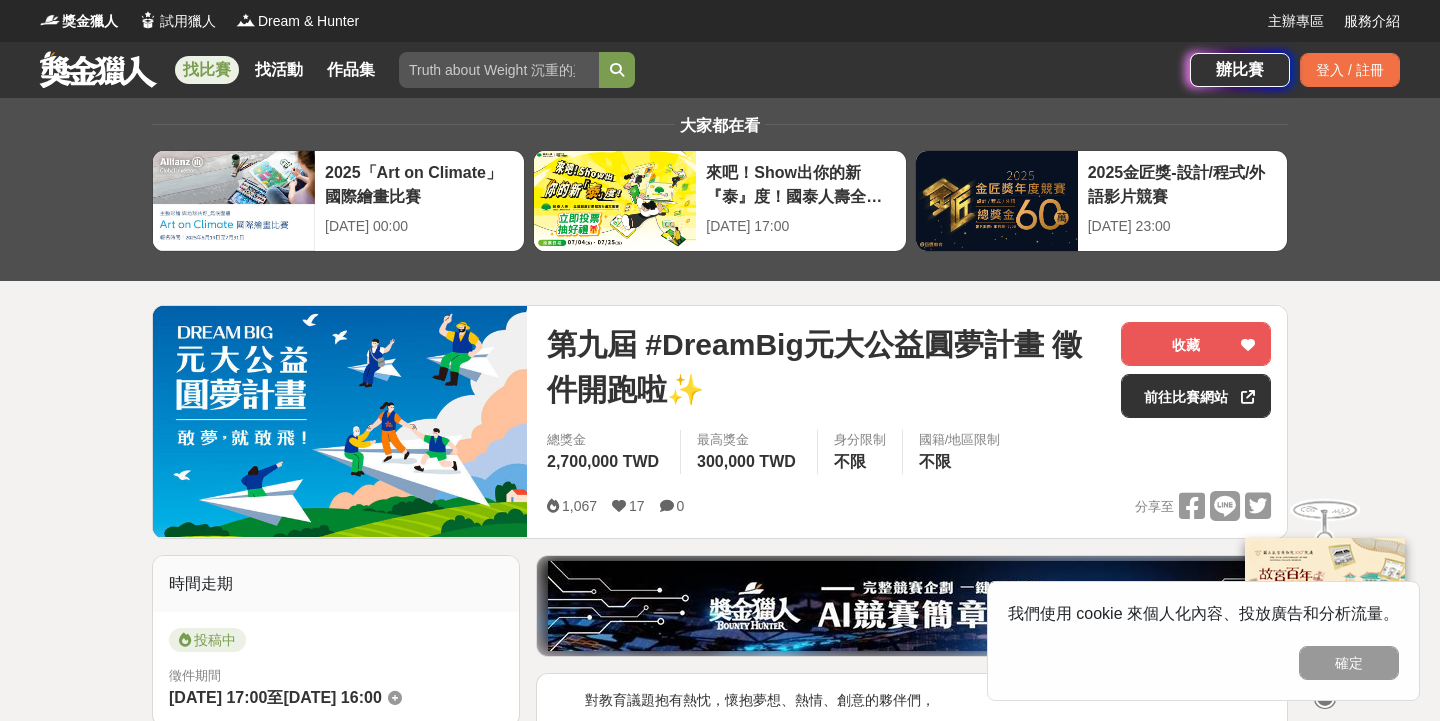 click on "找比賽" at bounding box center (207, 70) 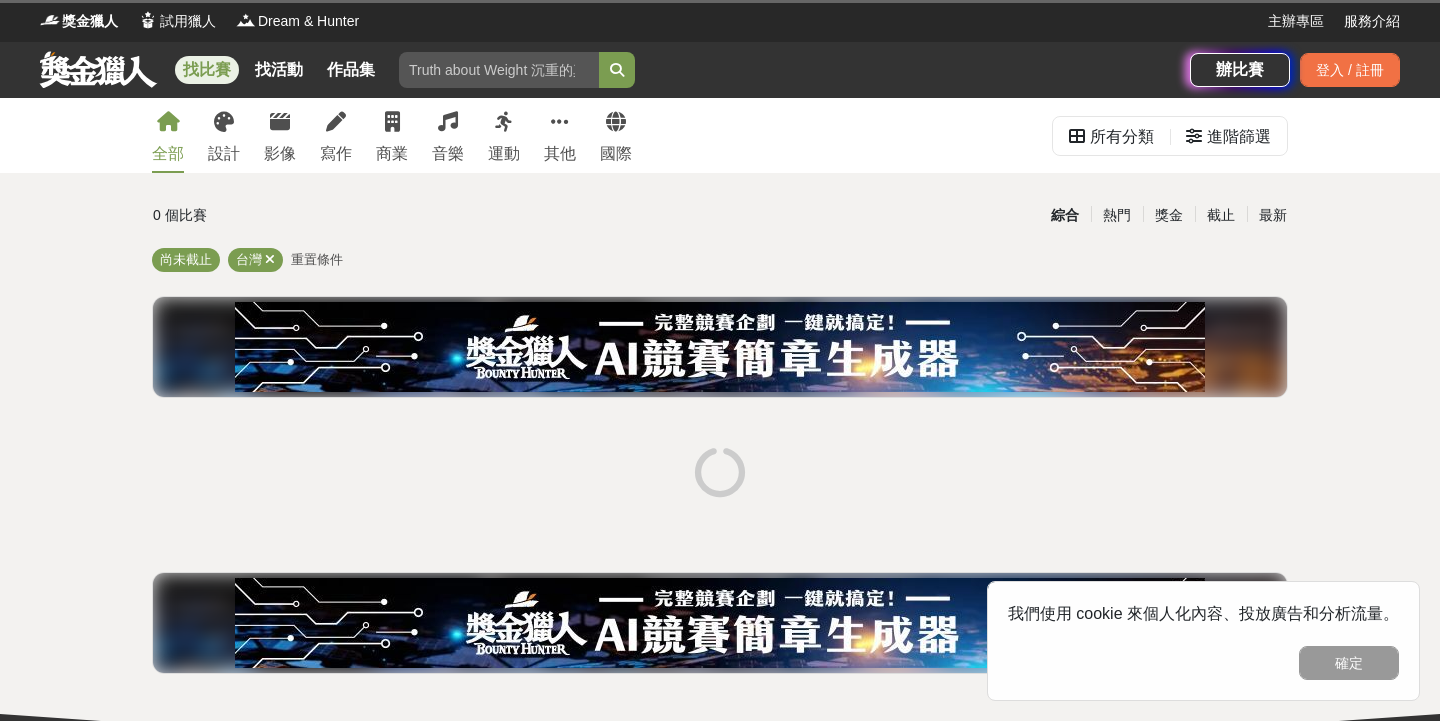 click on "全部 設計 影像 寫作 商業 音樂 運動 其他 國際" at bounding box center [392, 135] 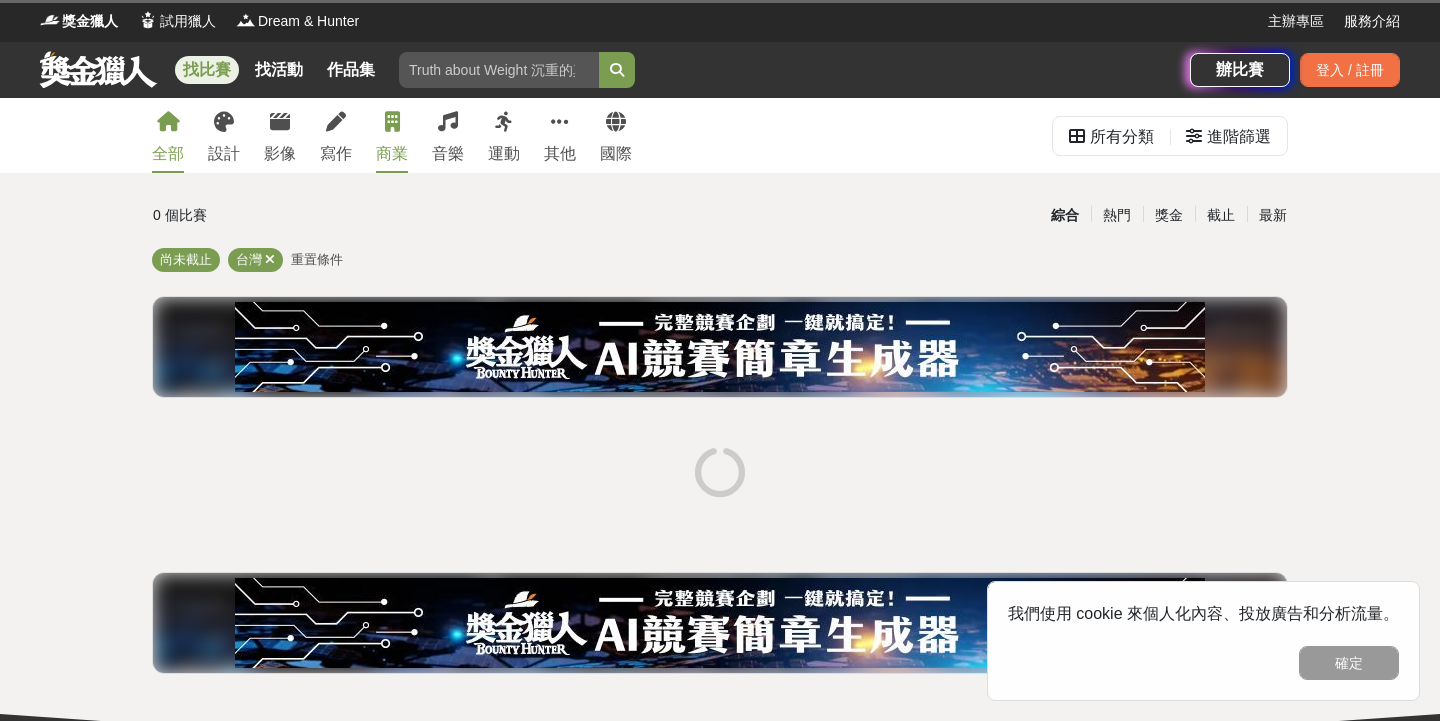 click at bounding box center [392, 122] 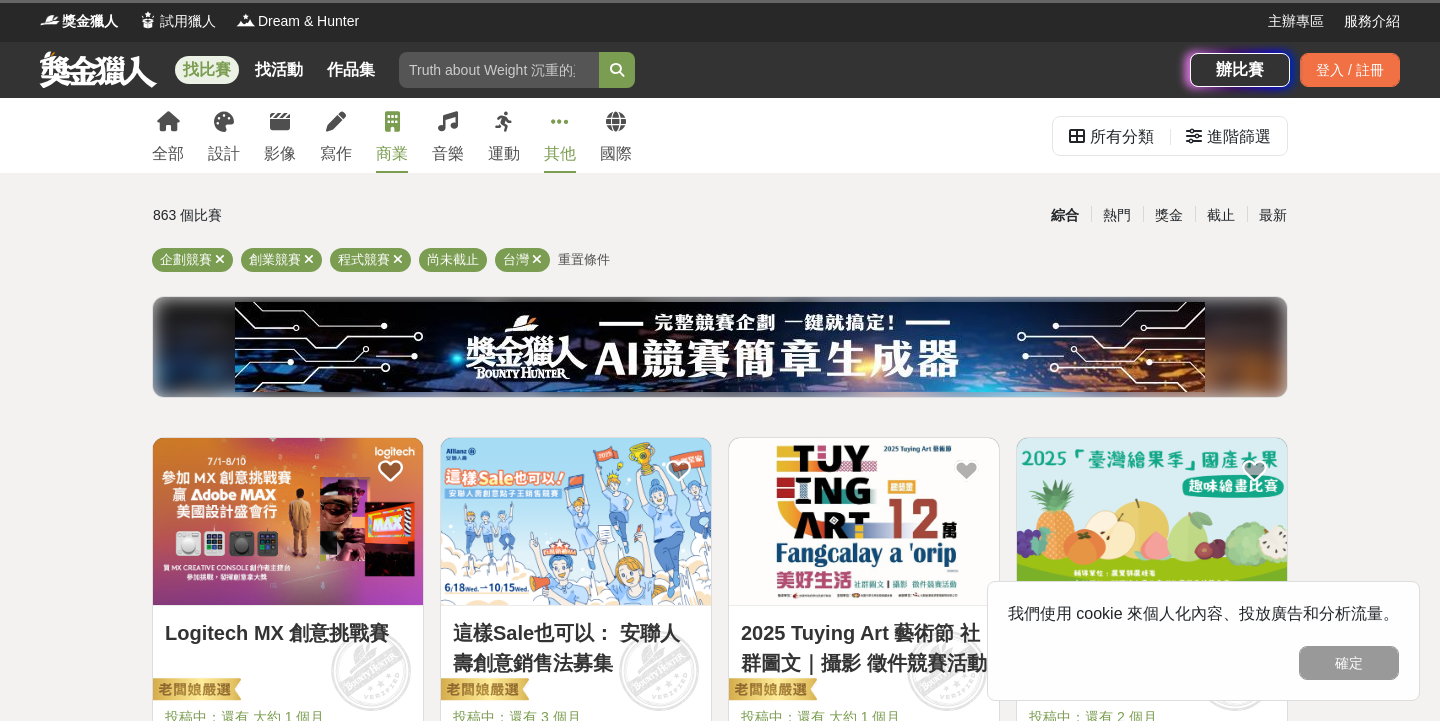 click on "其他" at bounding box center [560, 135] 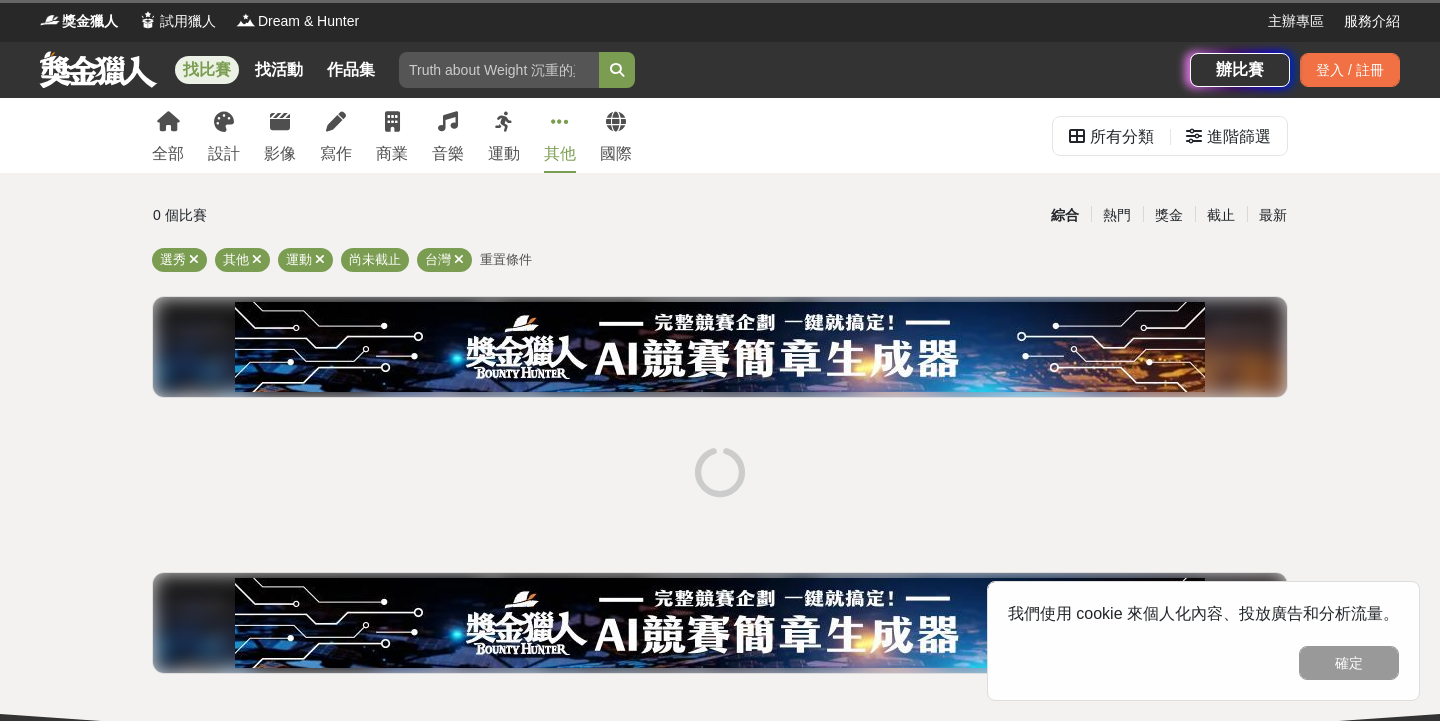 click on "其他" at bounding box center [560, 135] 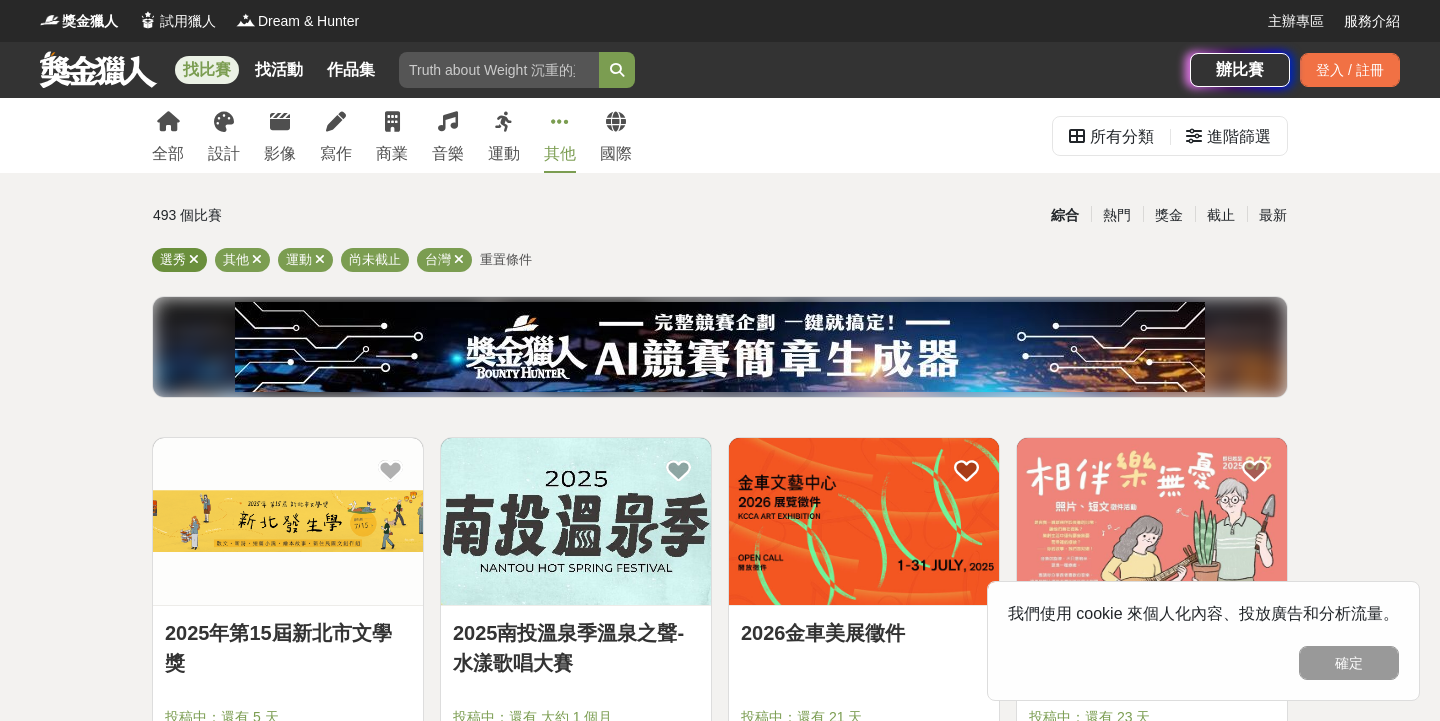 click at bounding box center [194, 259] 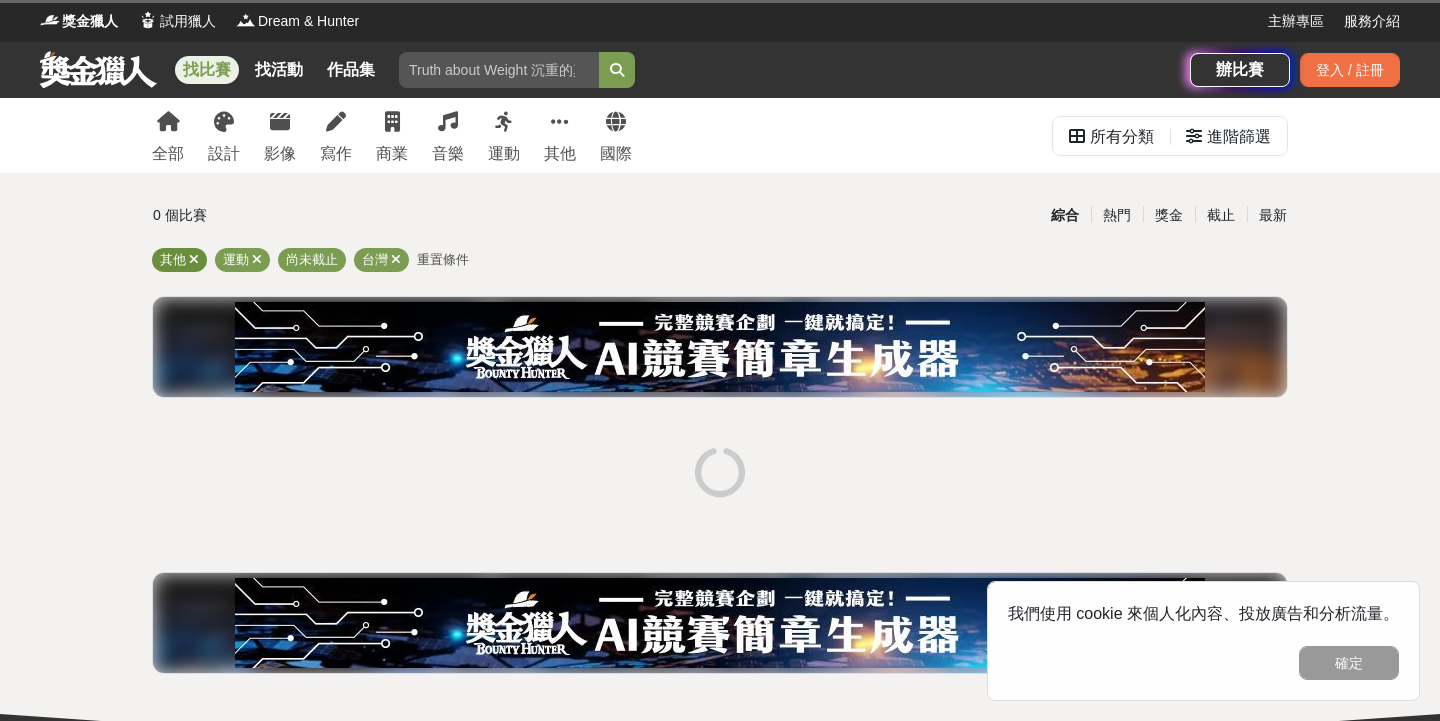 click at bounding box center [194, 259] 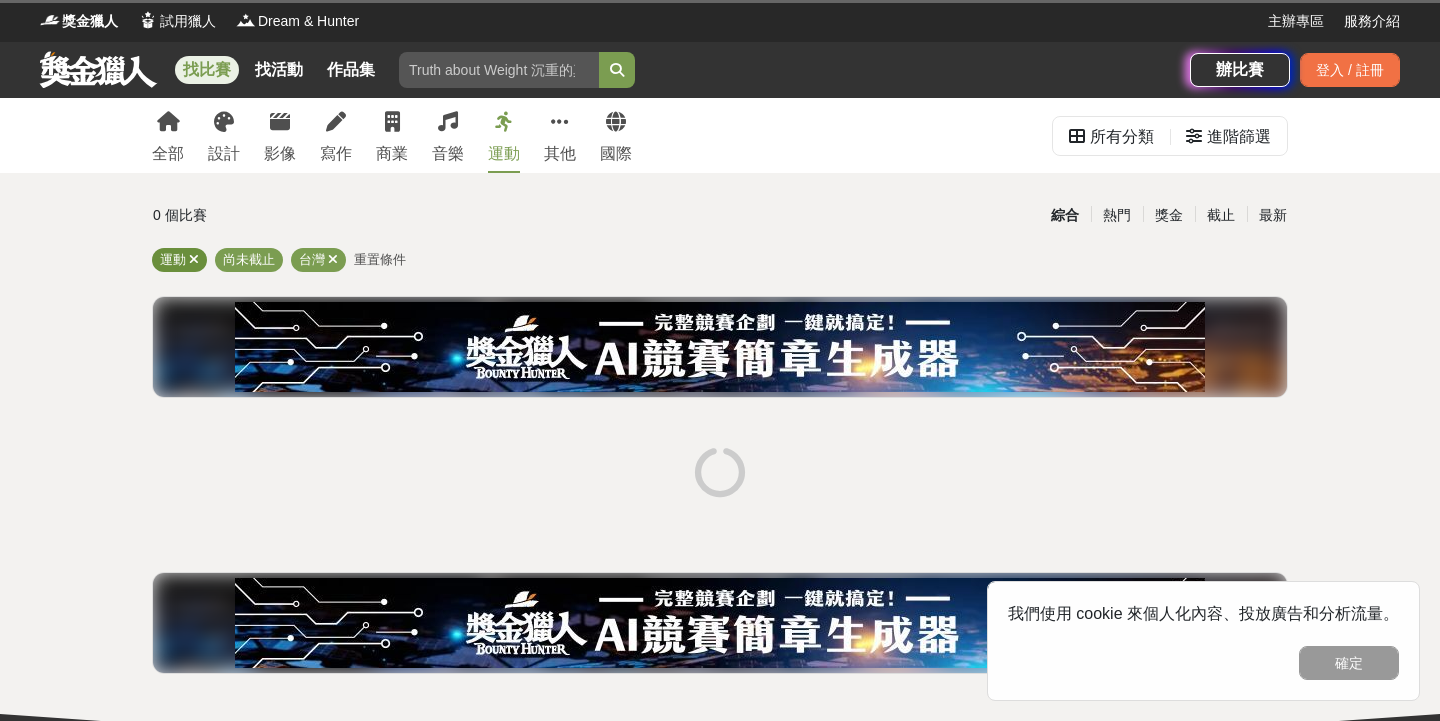 click at bounding box center (194, 259) 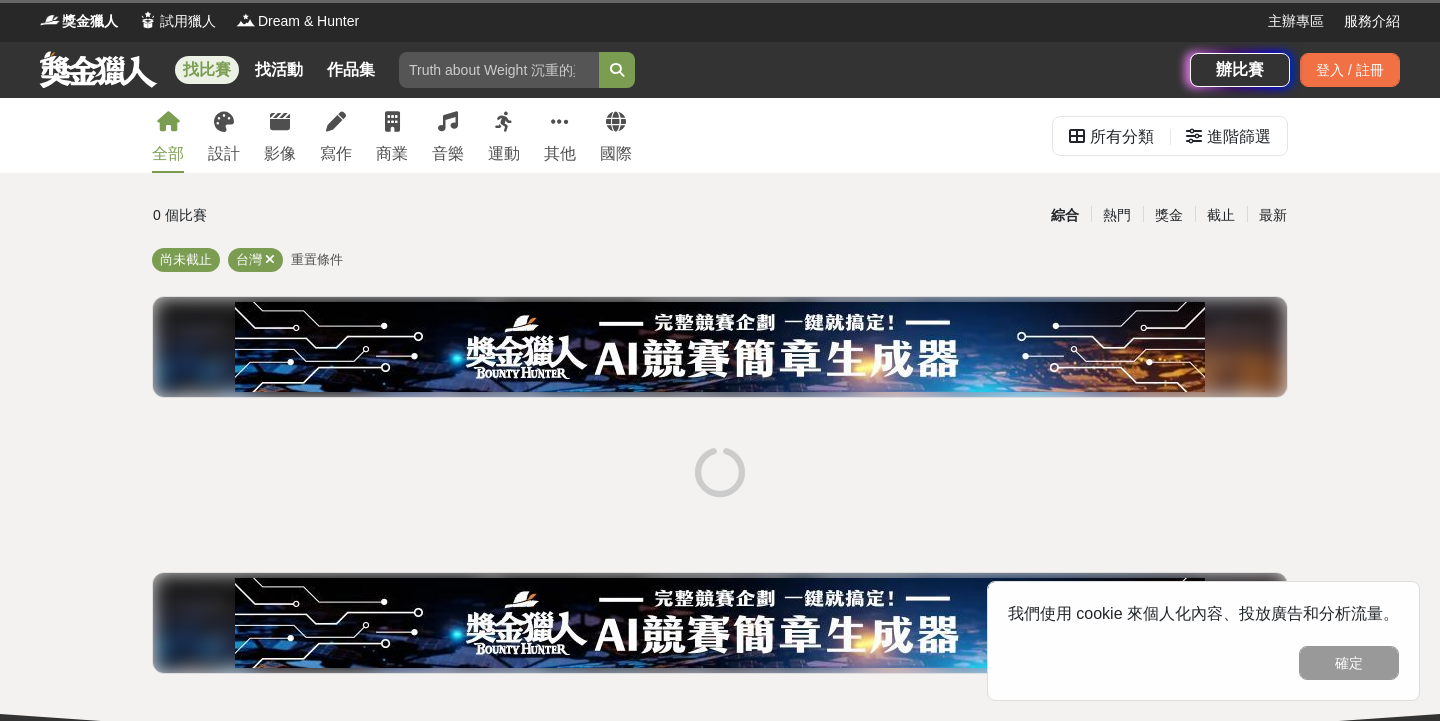 click on "尚未截止" at bounding box center (186, 259) 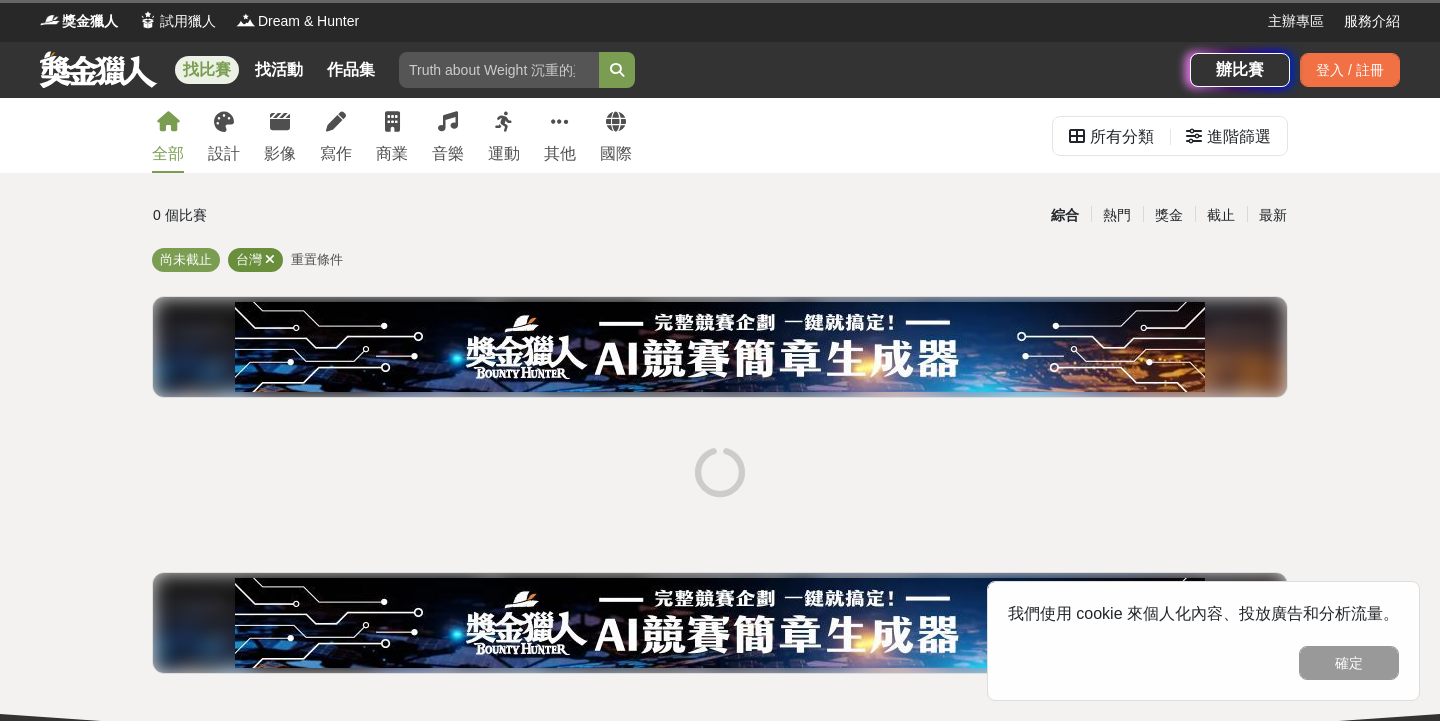 click at bounding box center (270, 259) 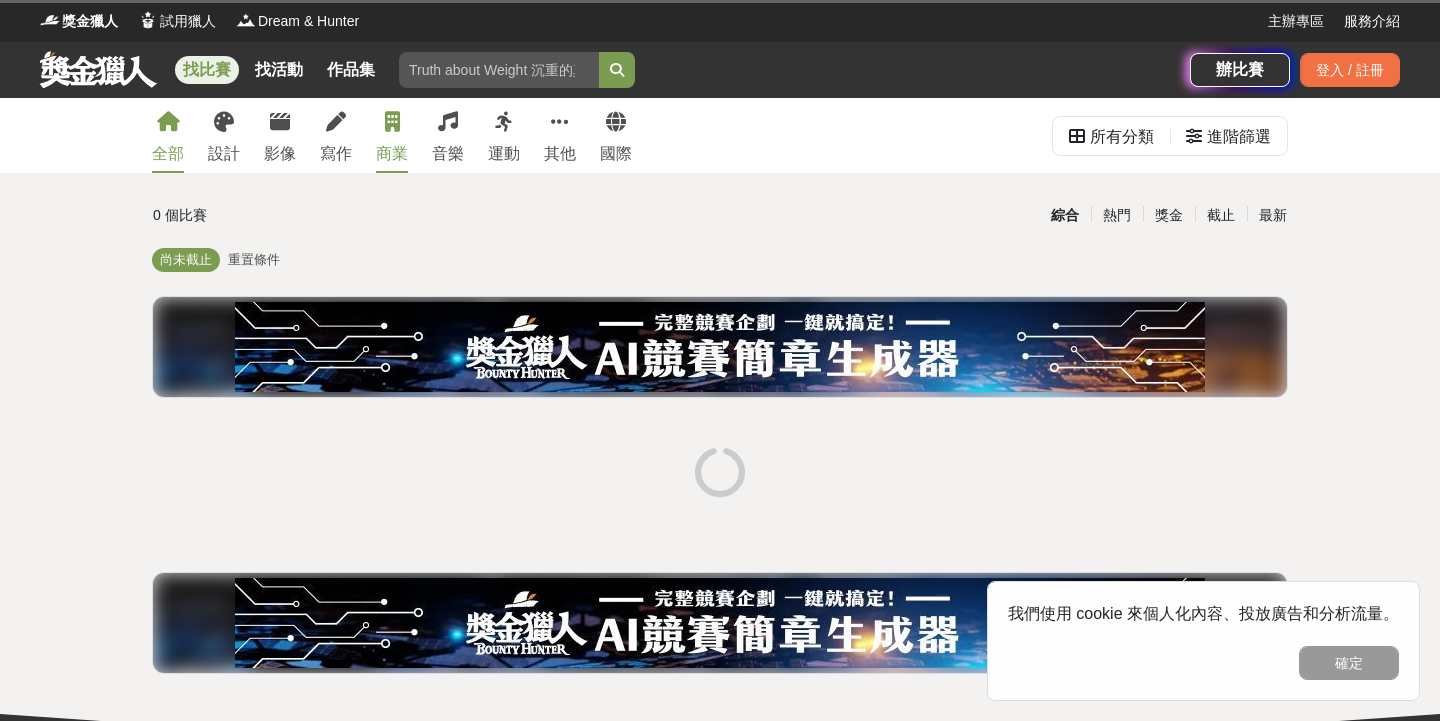 click on "商業" at bounding box center [392, 135] 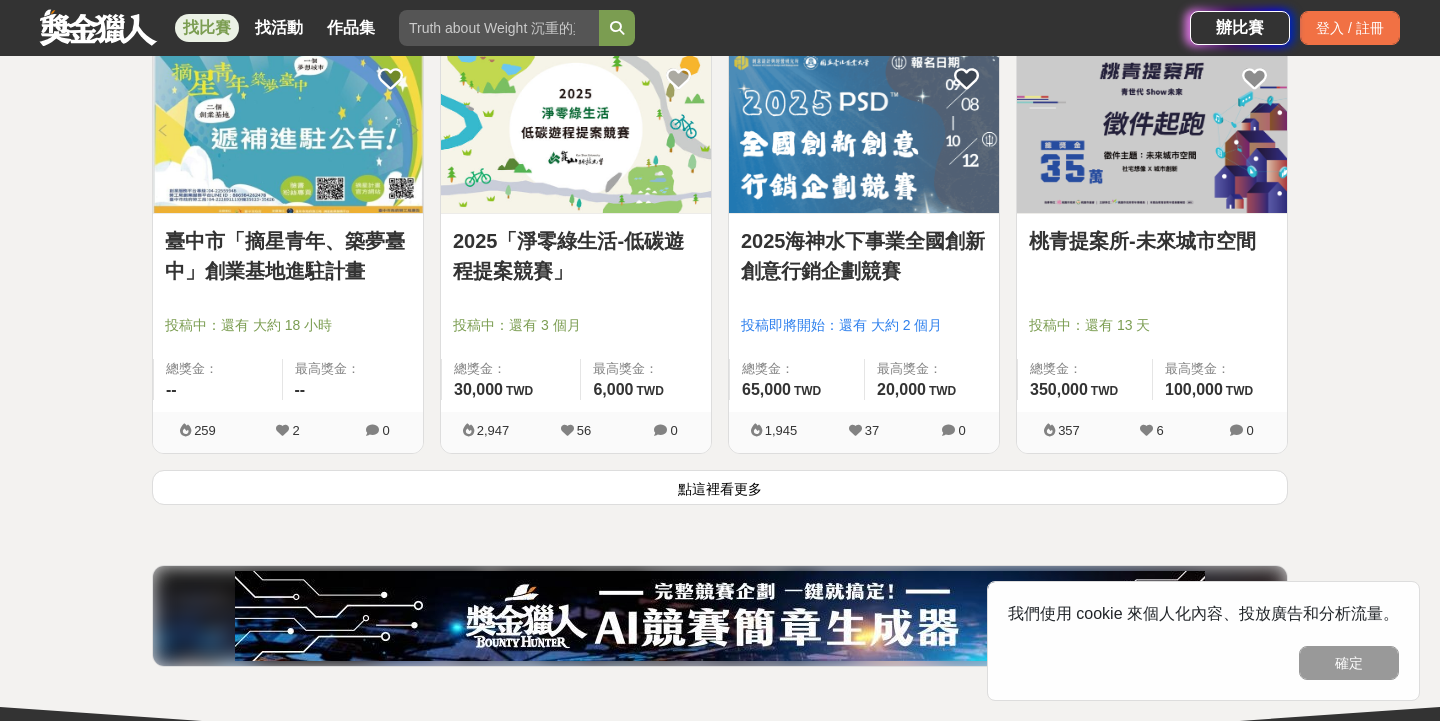 scroll, scrollTop: 2517, scrollLeft: 0, axis: vertical 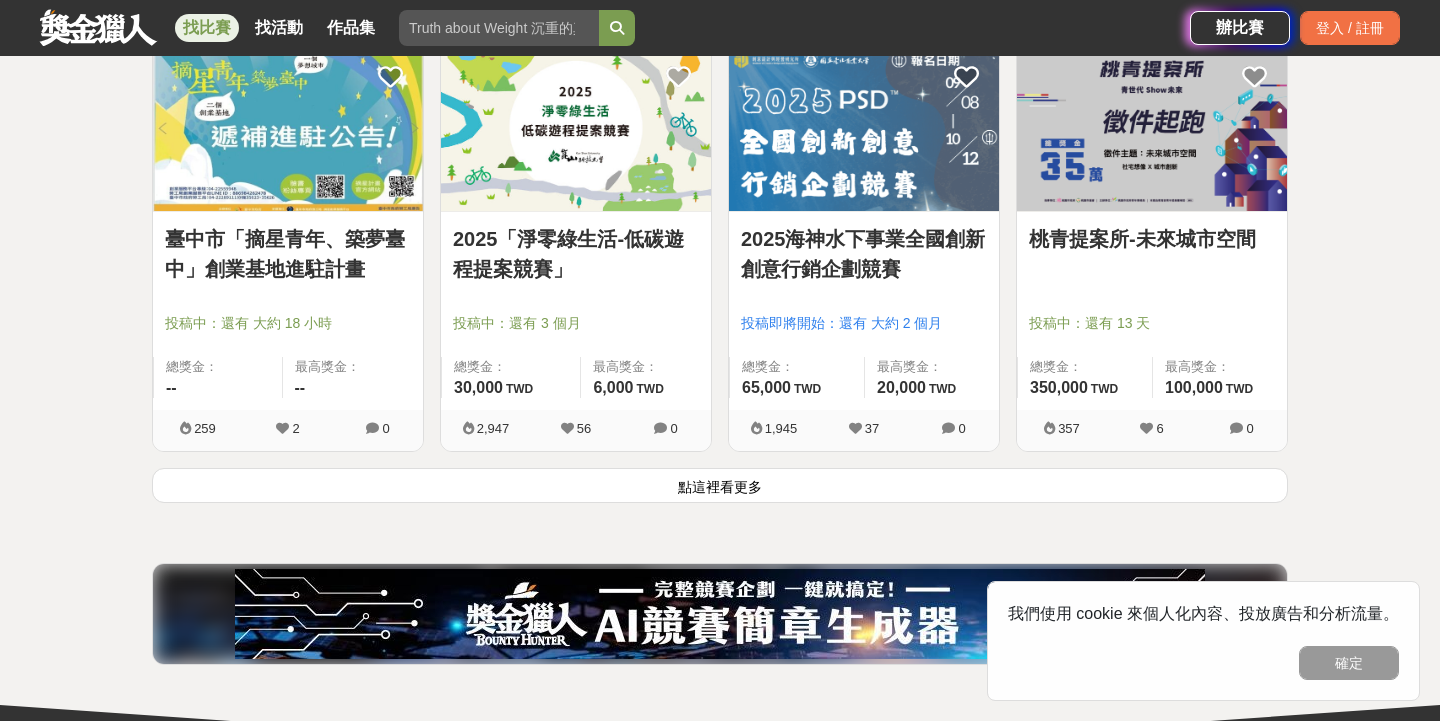 click on "點這裡看更多" at bounding box center (720, 485) 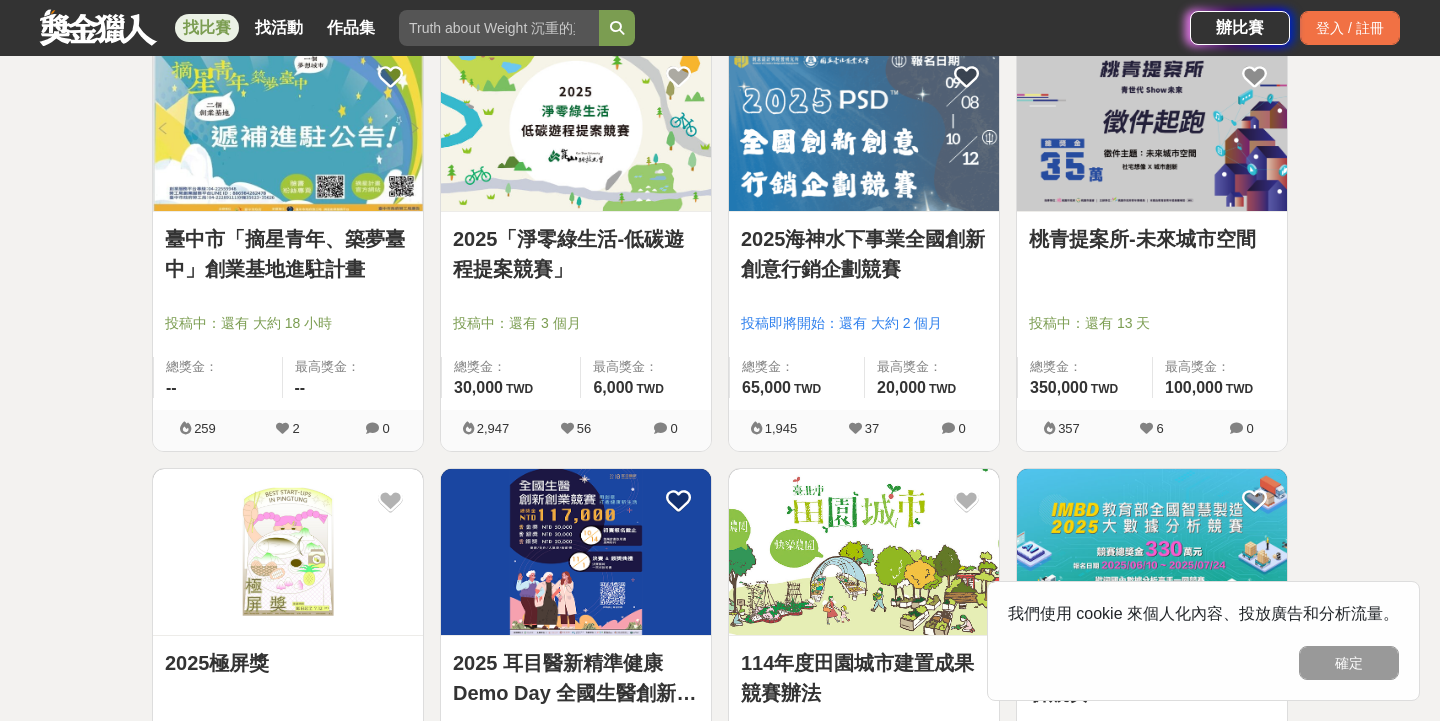 click on "2025「淨零綠生活-低碳遊程提案競賽」" at bounding box center [576, 254] 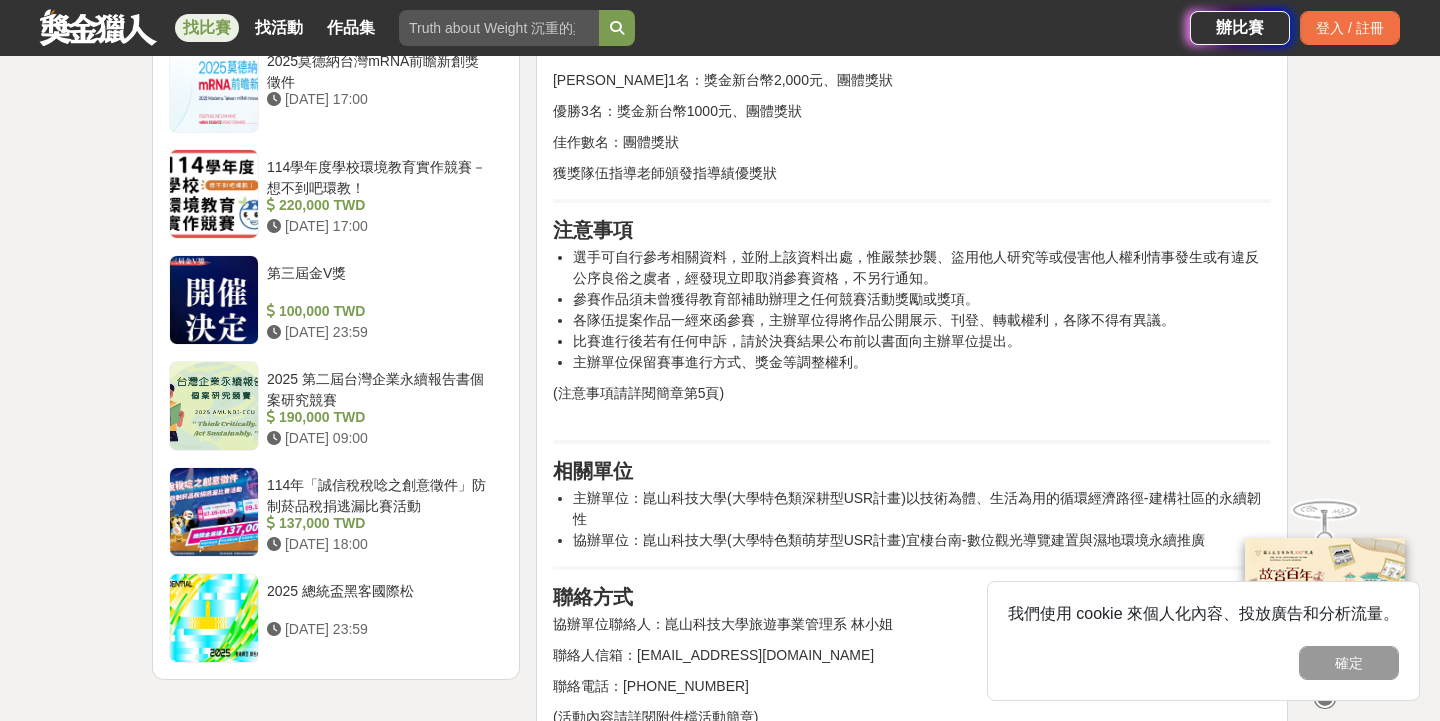 scroll, scrollTop: 2330, scrollLeft: 0, axis: vertical 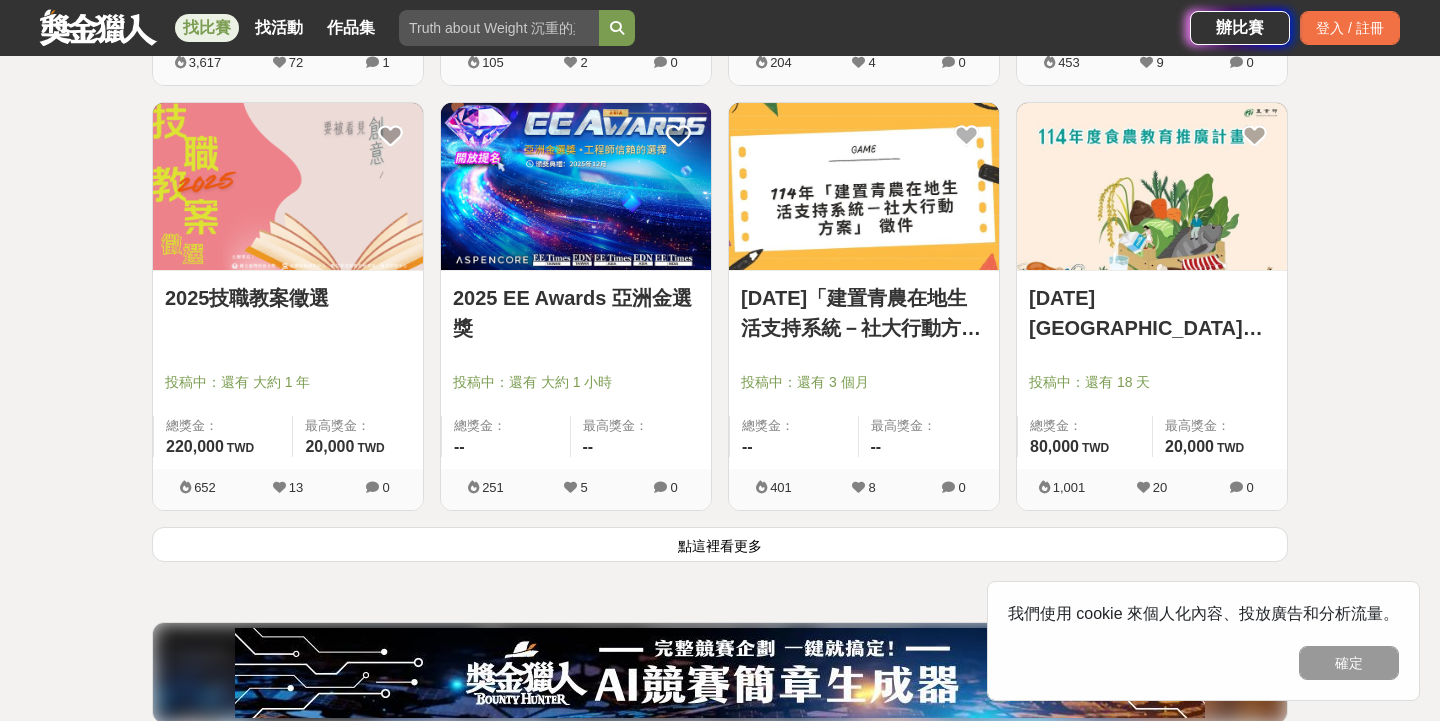 click on "點這裡看更多" at bounding box center (720, 544) 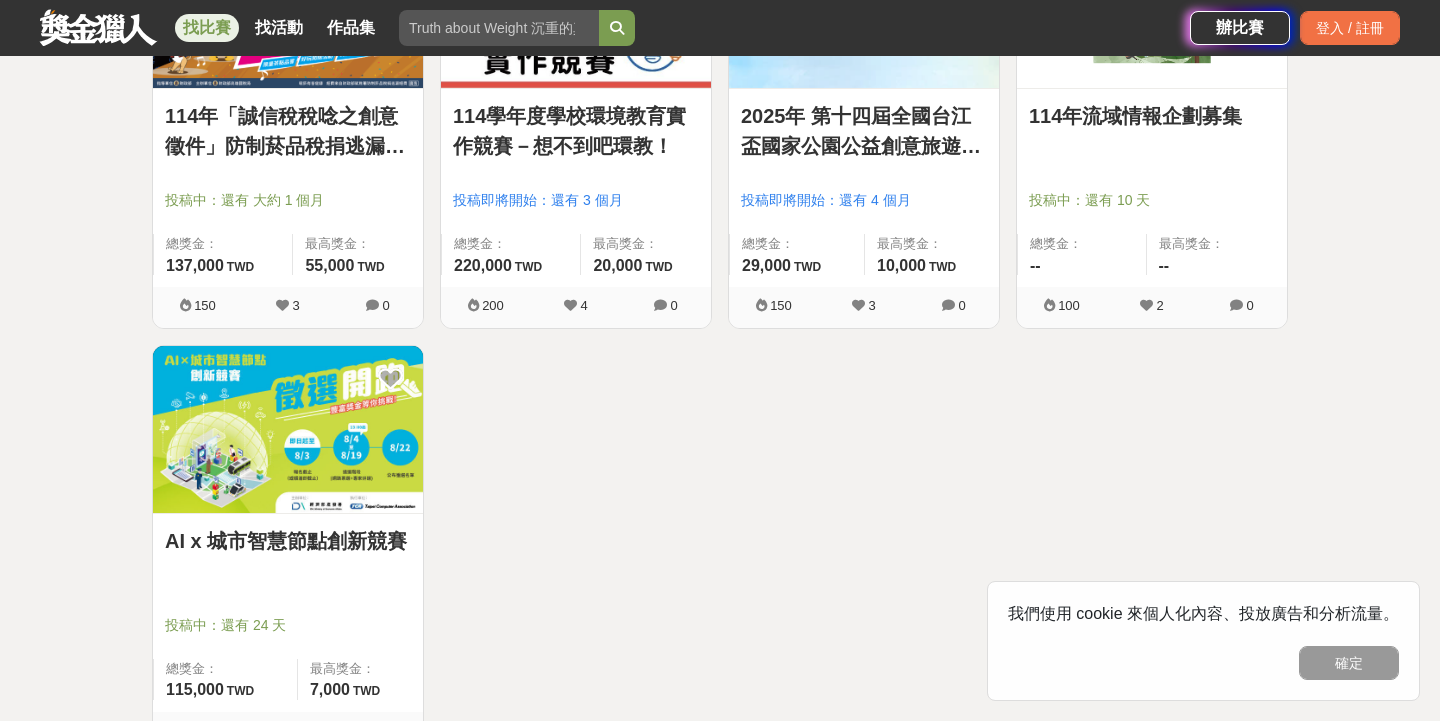 scroll, scrollTop: 5613, scrollLeft: 0, axis: vertical 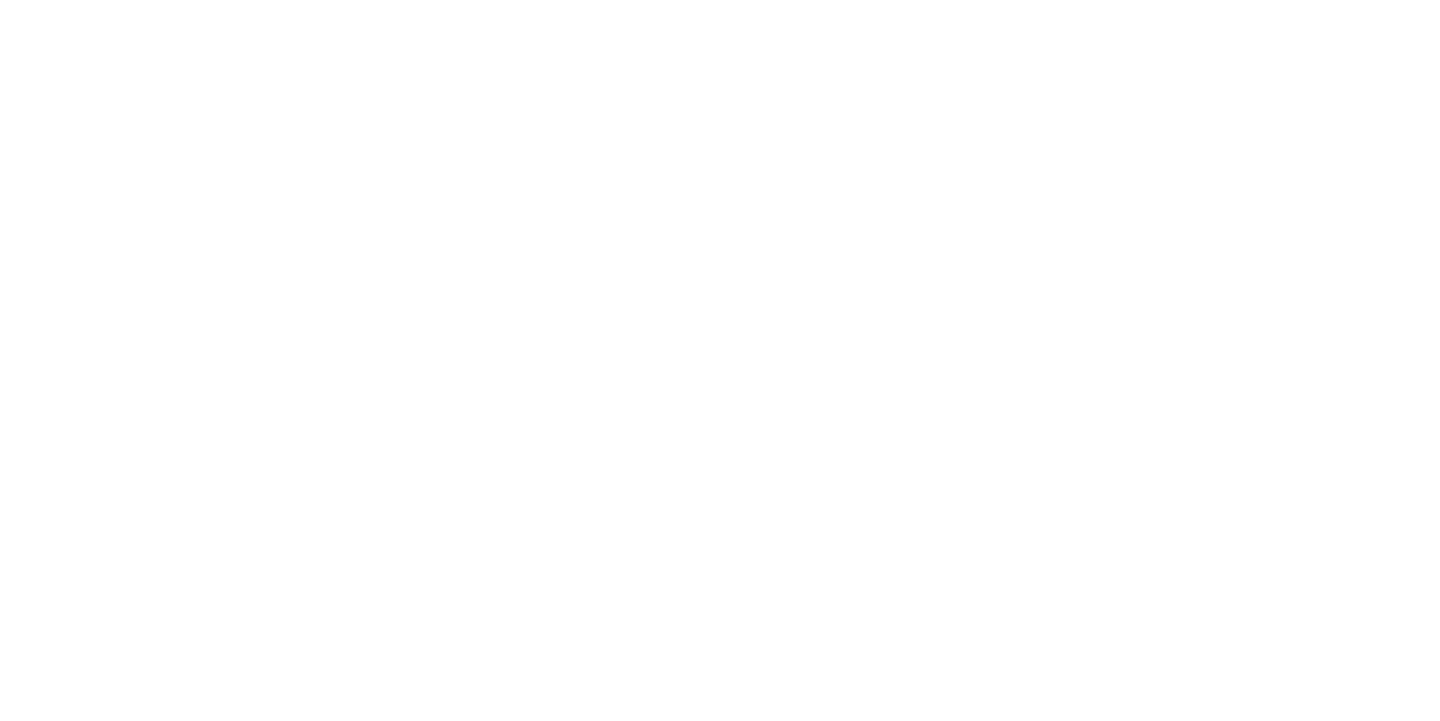 click at bounding box center (720, 0) 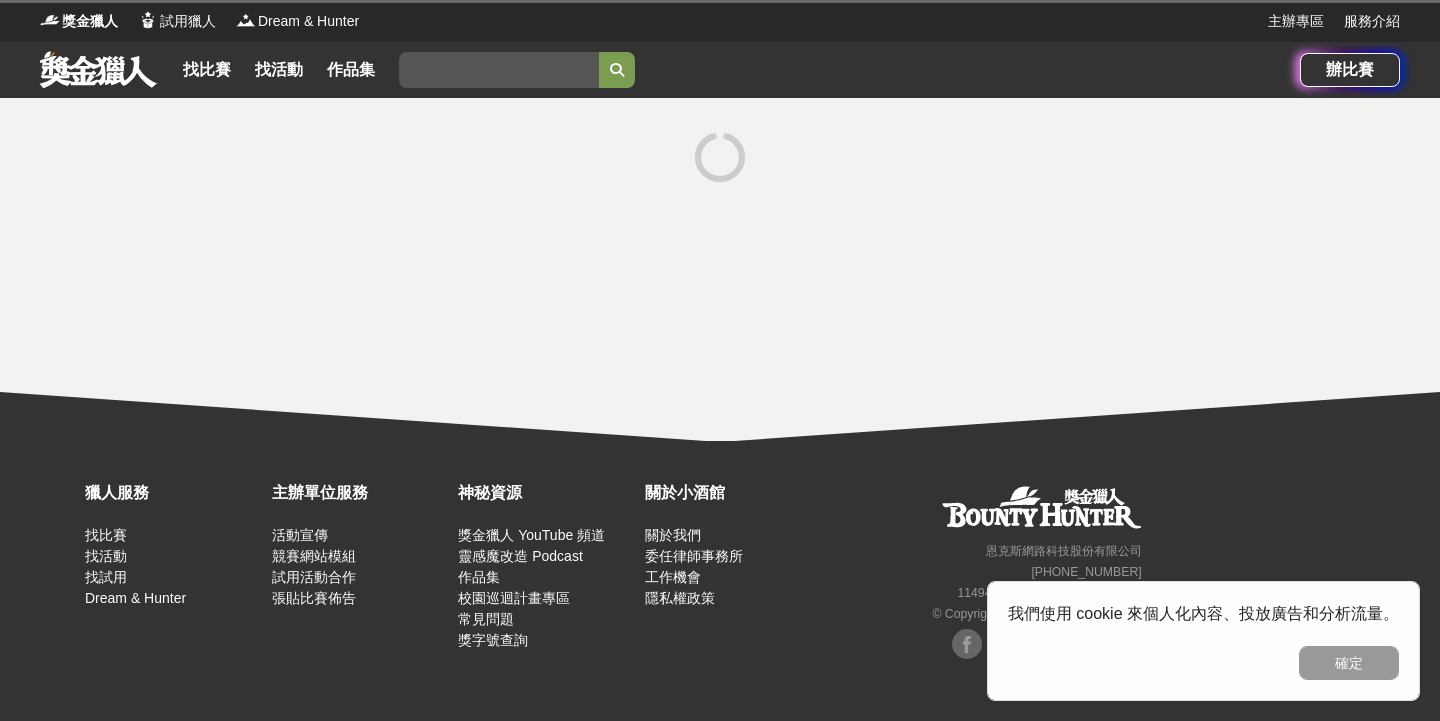 scroll, scrollTop: 0, scrollLeft: 0, axis: both 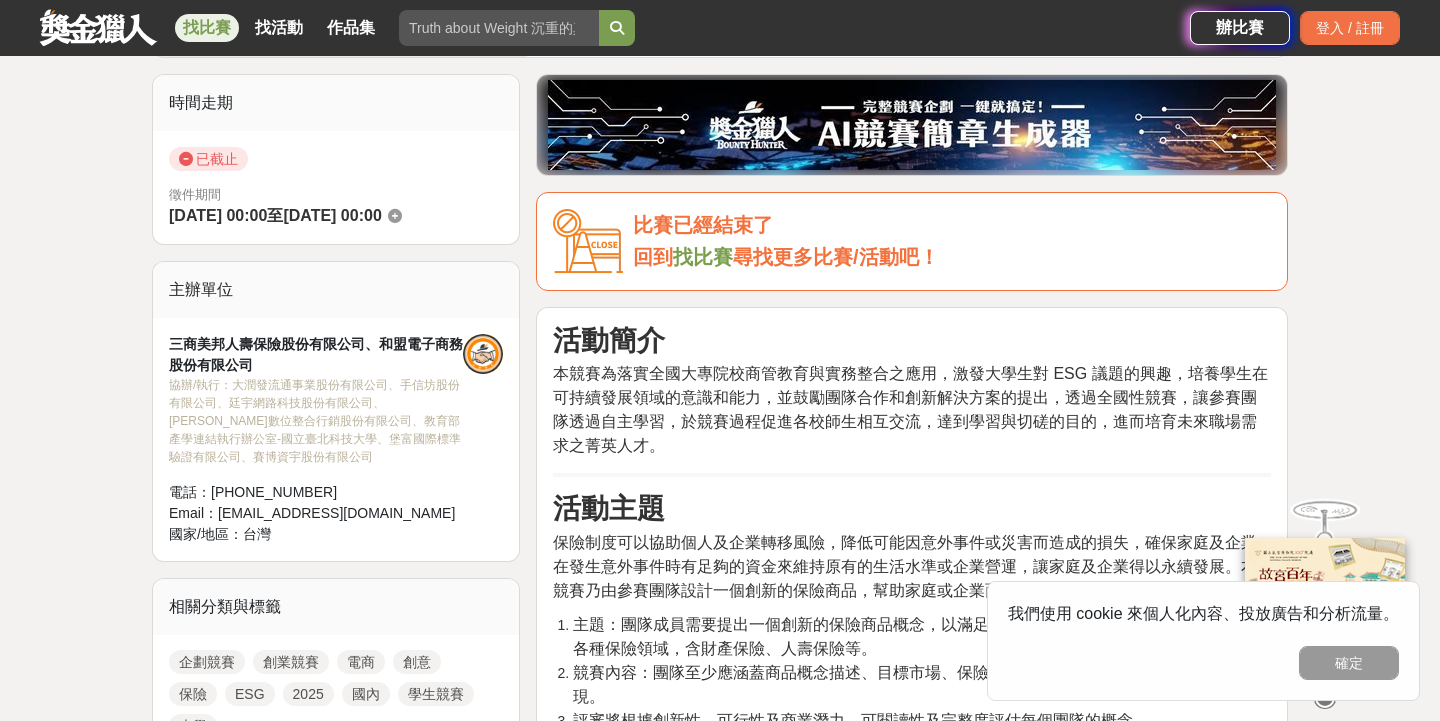 click on "比賽已經結束了" at bounding box center [952, 225] 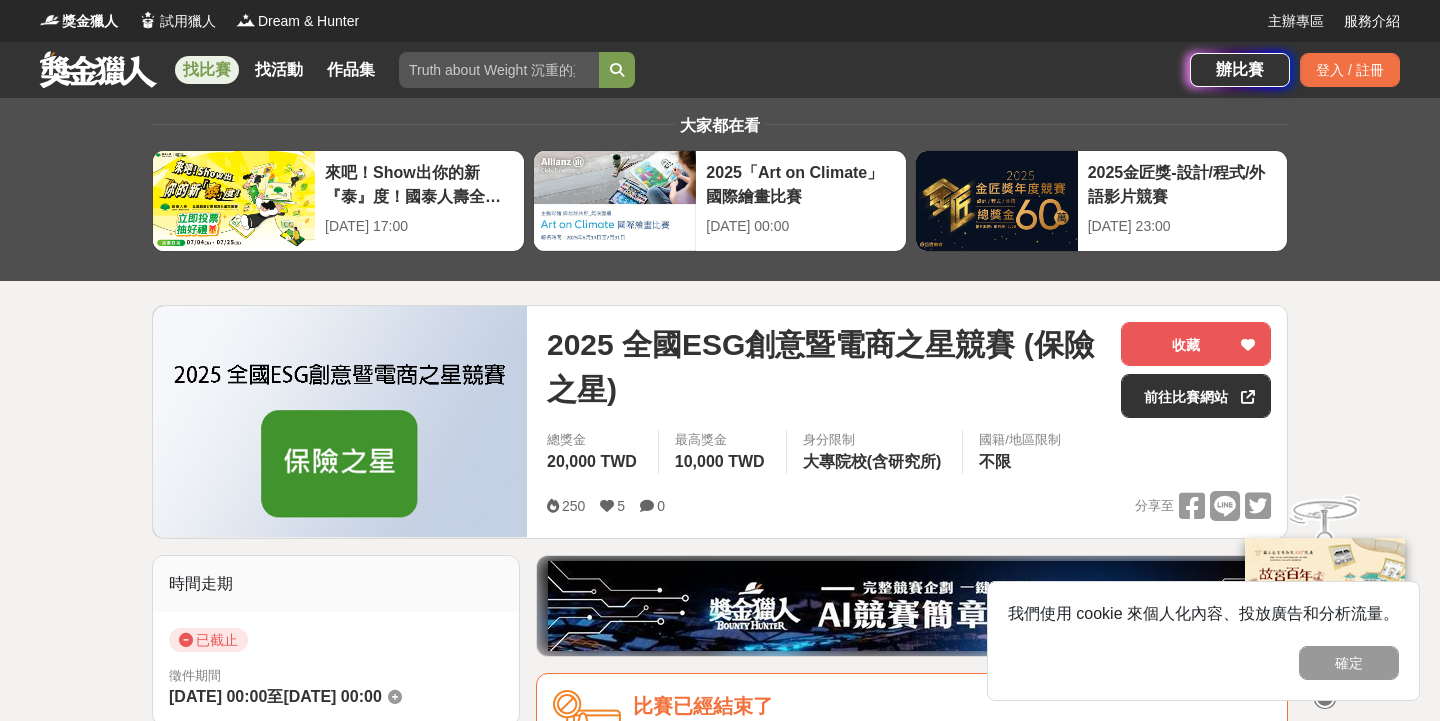 scroll, scrollTop: 0, scrollLeft: 0, axis: both 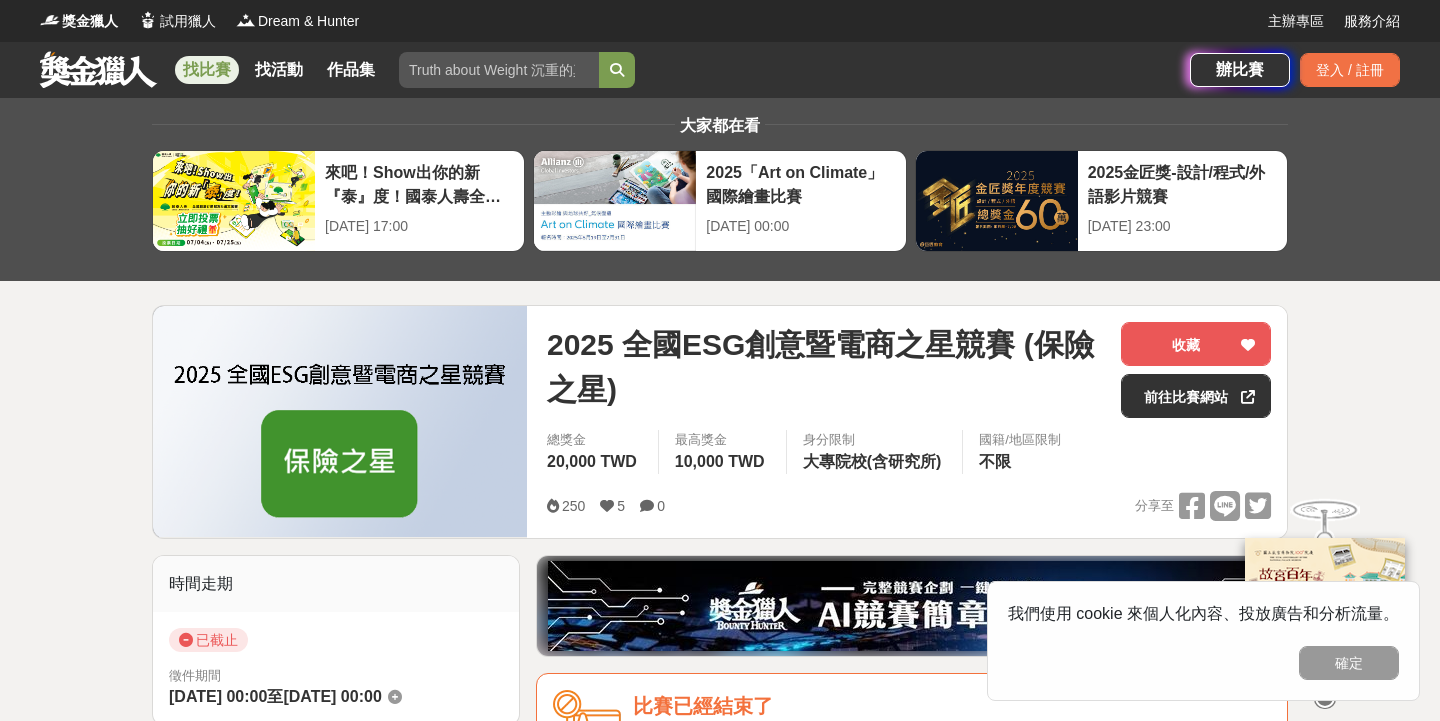 click at bounding box center (499, 70) 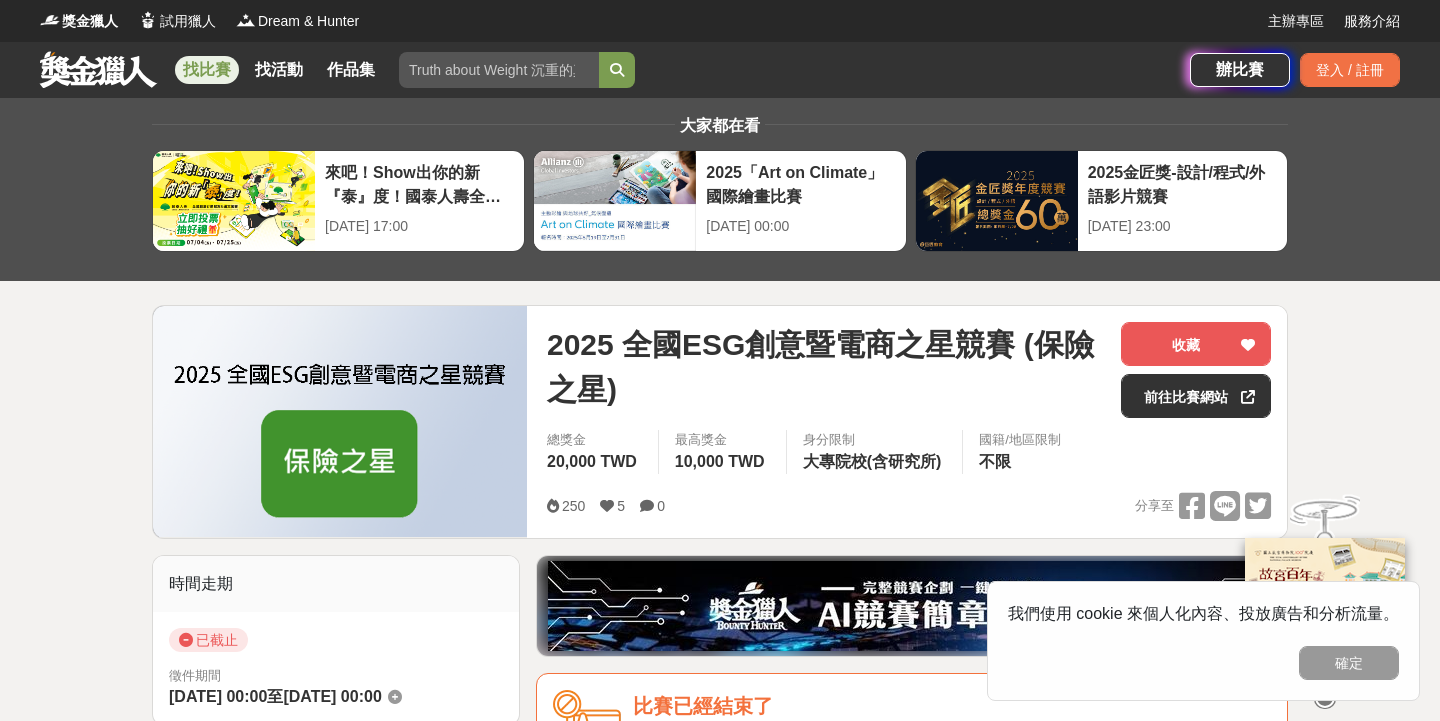 type on "ㄍ" 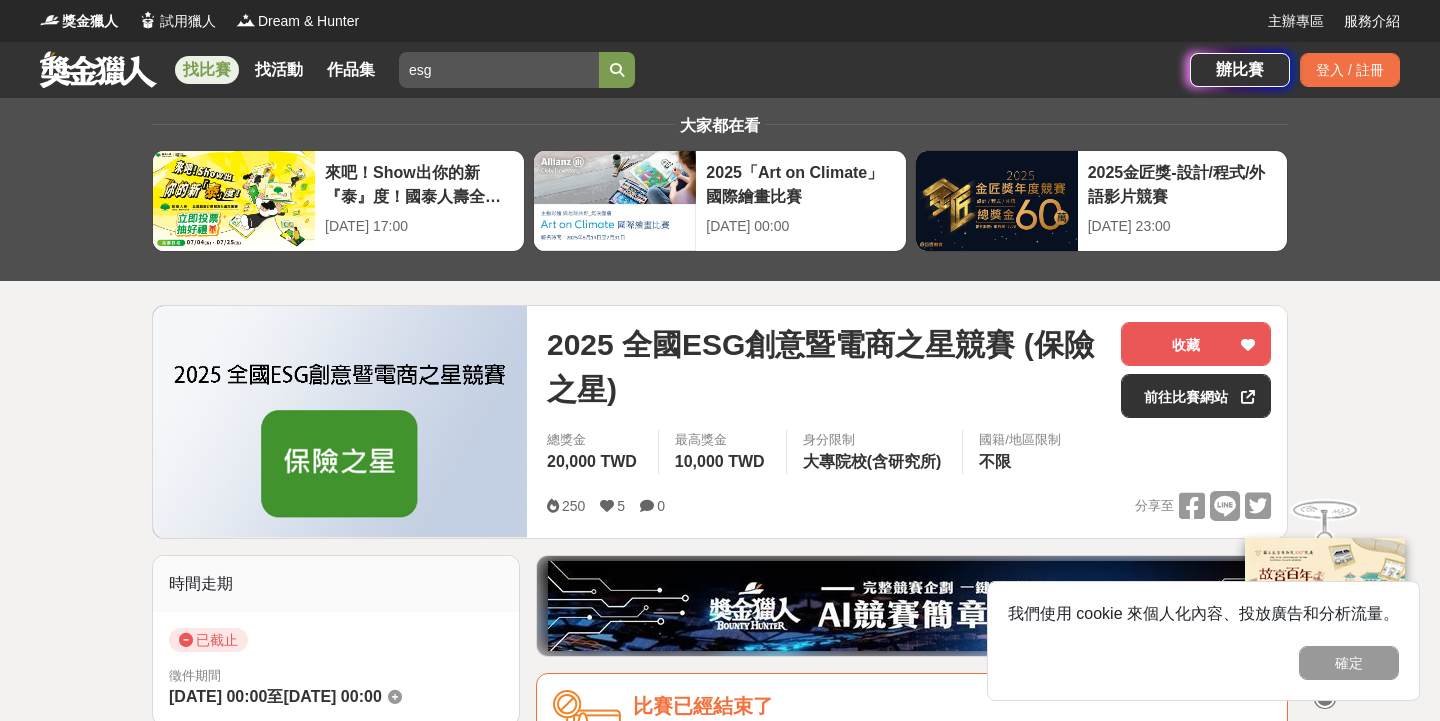 type on "esg" 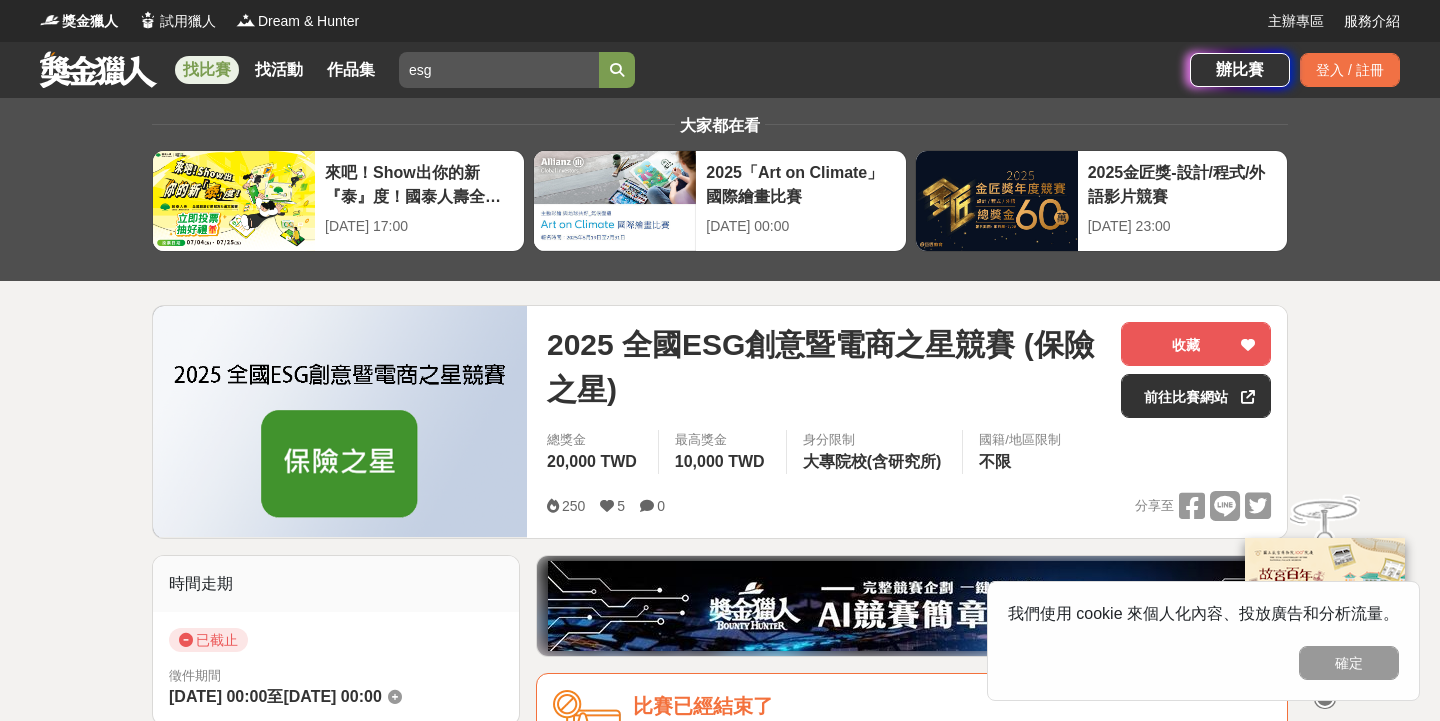 click at bounding box center (617, 70) 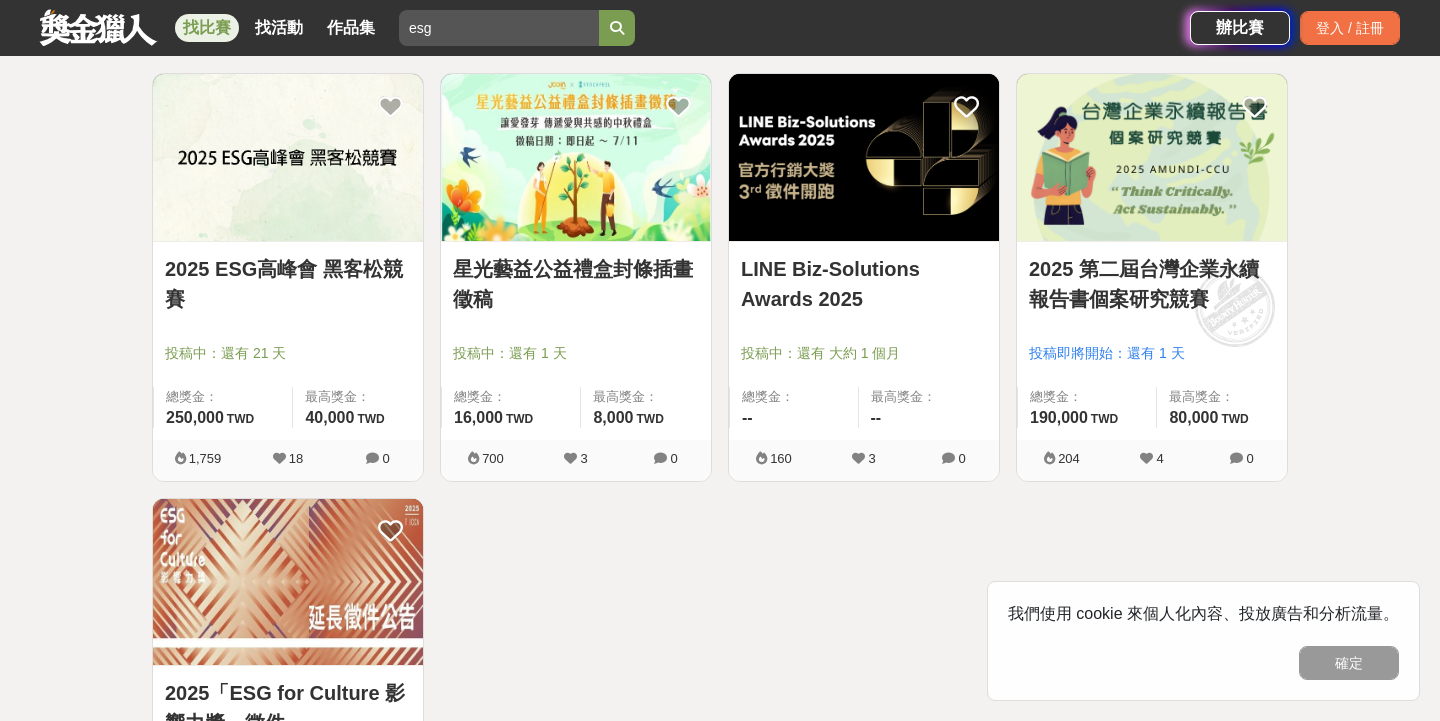 scroll, scrollTop: 363, scrollLeft: 0, axis: vertical 